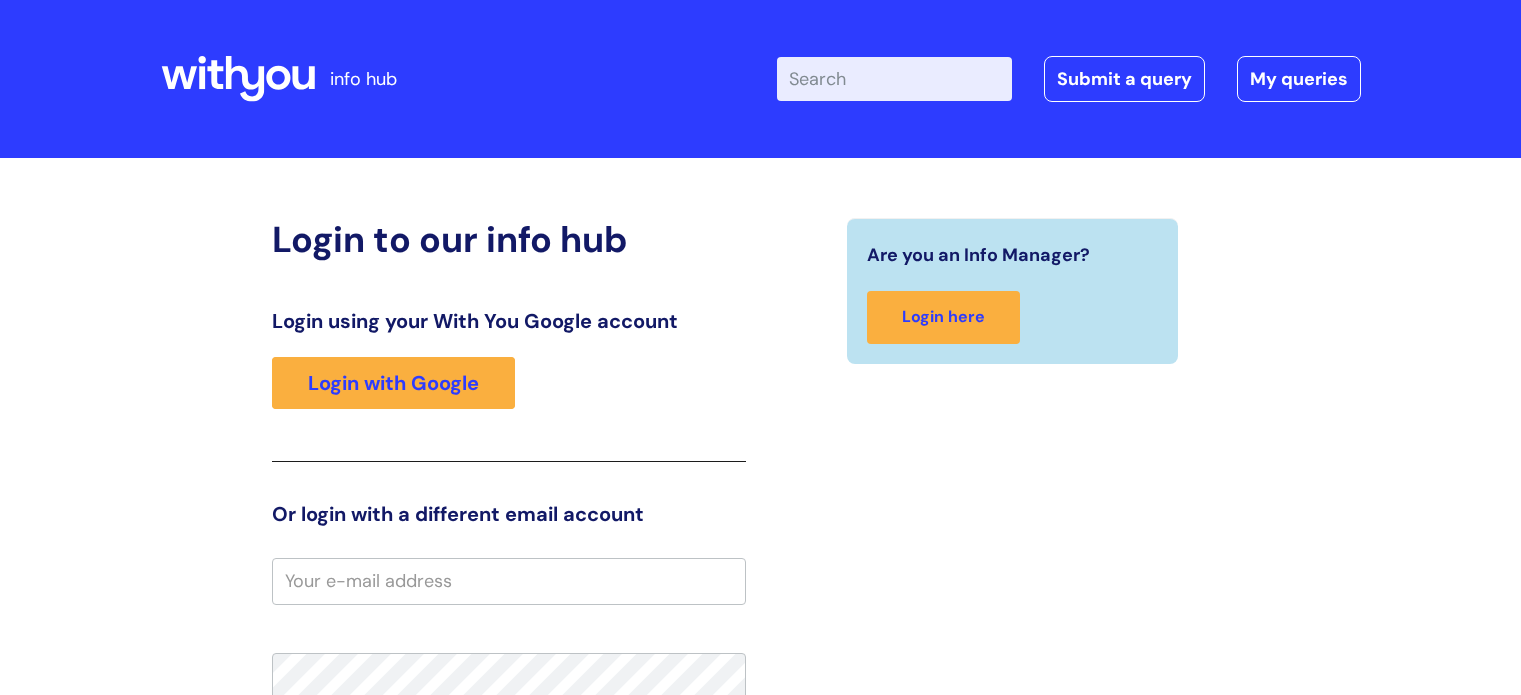 scroll, scrollTop: 0, scrollLeft: 0, axis: both 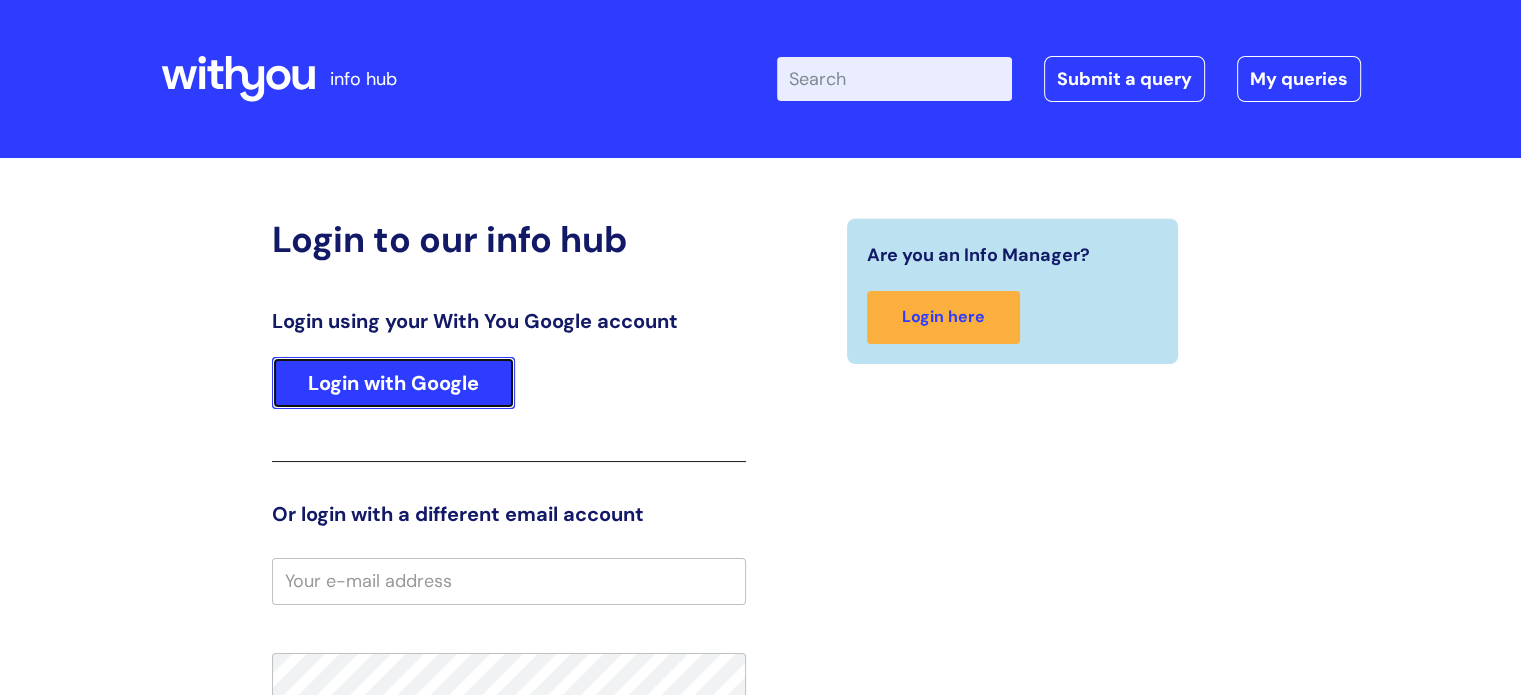 click on "Login with Google" at bounding box center [393, 383] 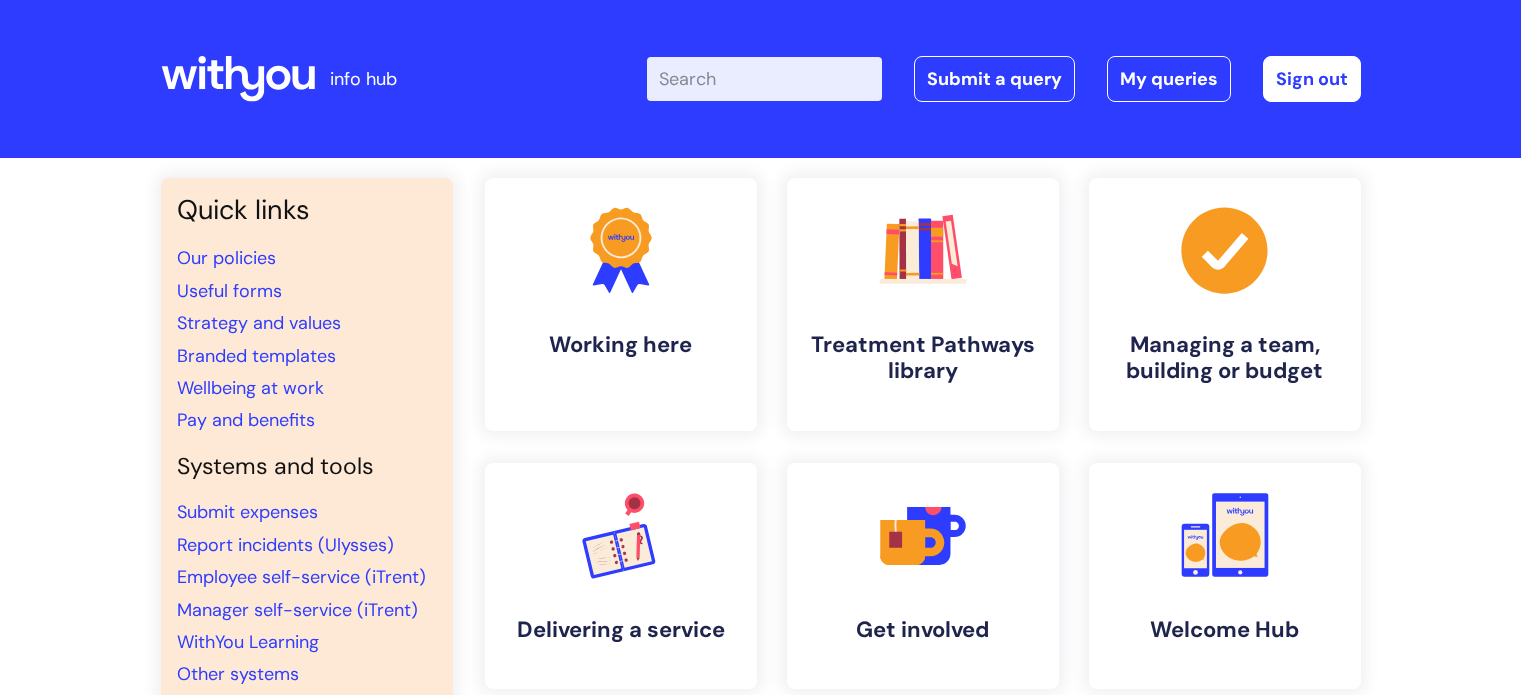 scroll, scrollTop: 0, scrollLeft: 0, axis: both 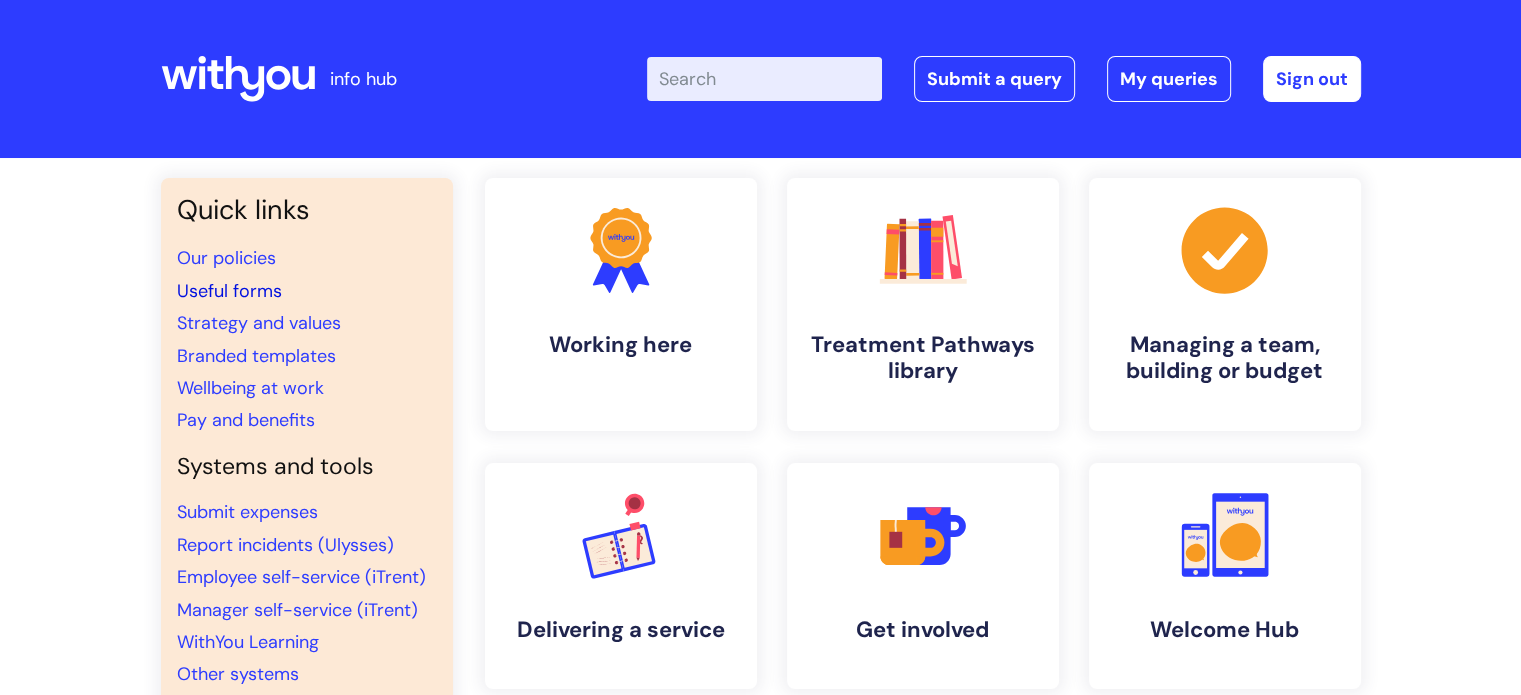 click on "Useful forms" at bounding box center (229, 291) 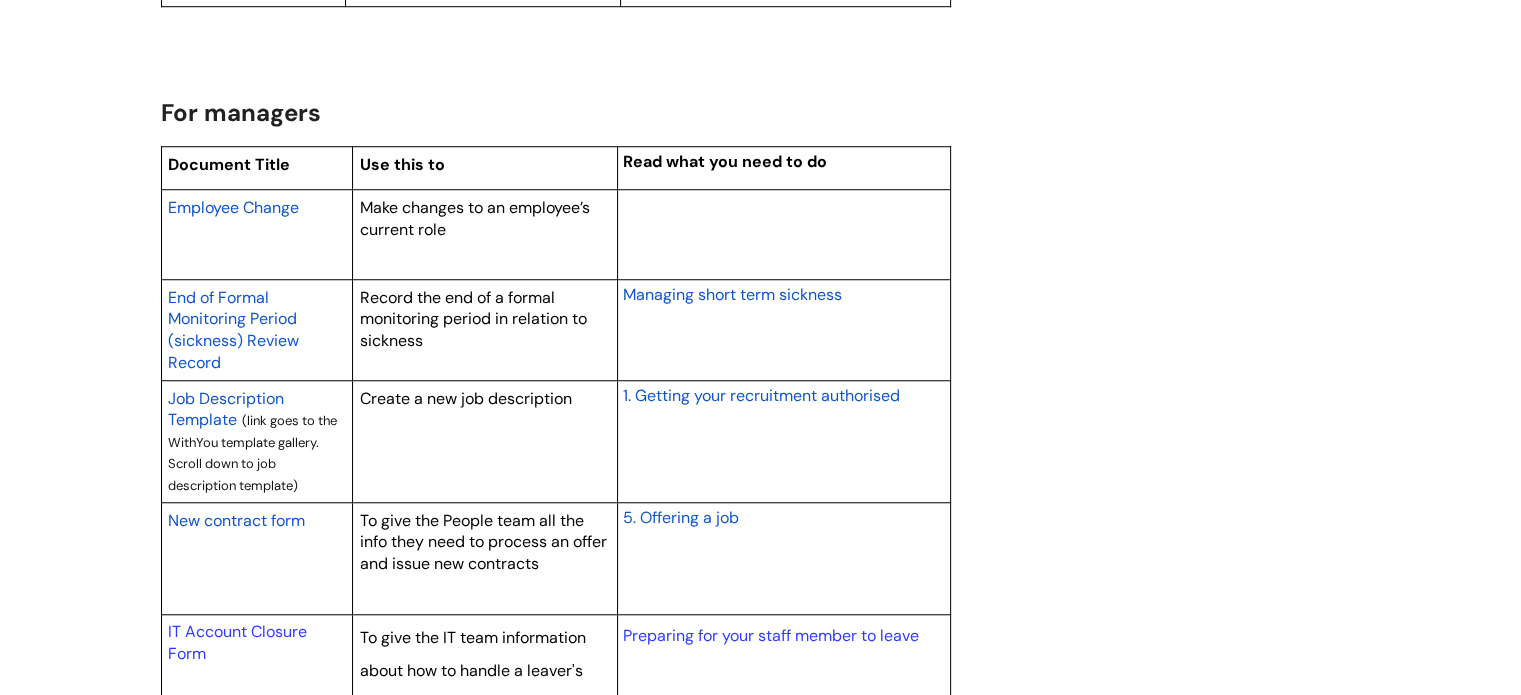 scroll, scrollTop: 1600, scrollLeft: 0, axis: vertical 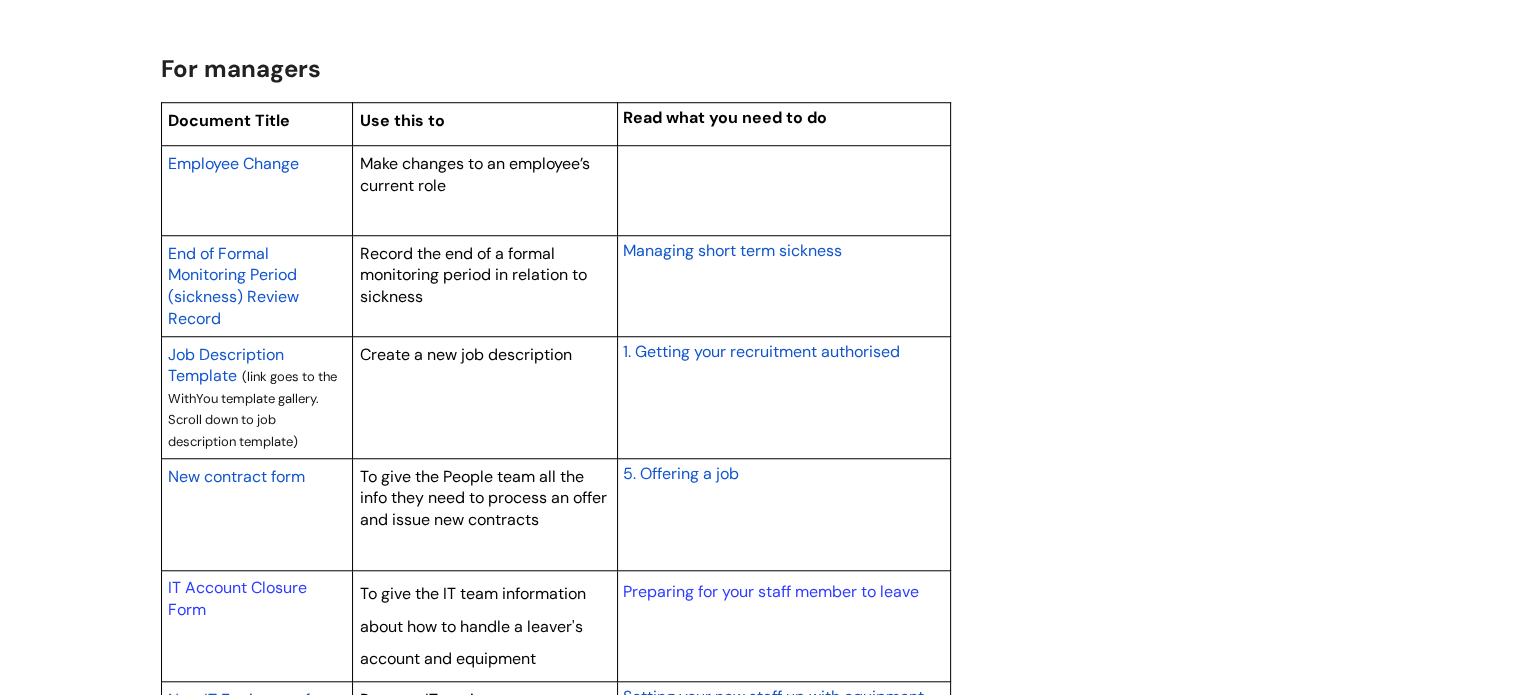 click on "New contract form" at bounding box center [236, 476] 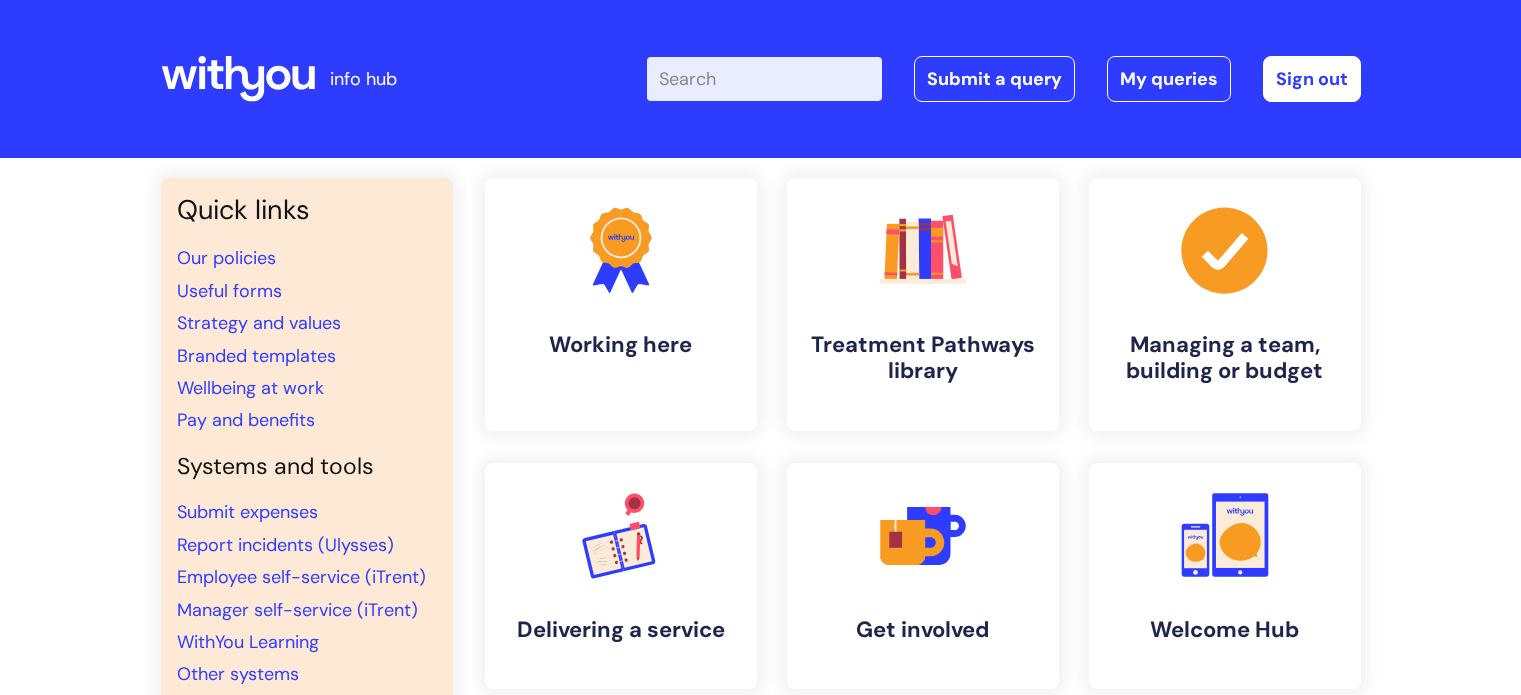 scroll, scrollTop: 0, scrollLeft: 0, axis: both 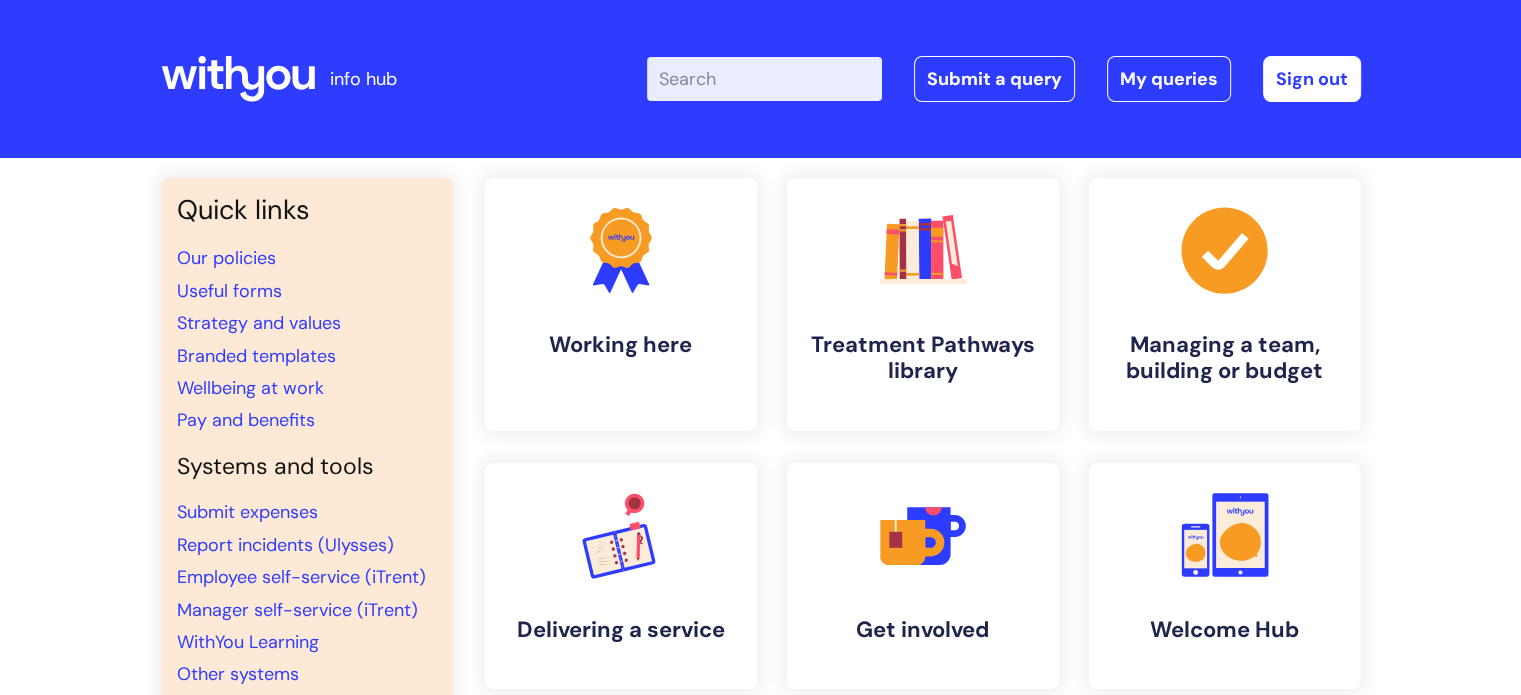 click on "Enter your search term here..." at bounding box center (764, 79) 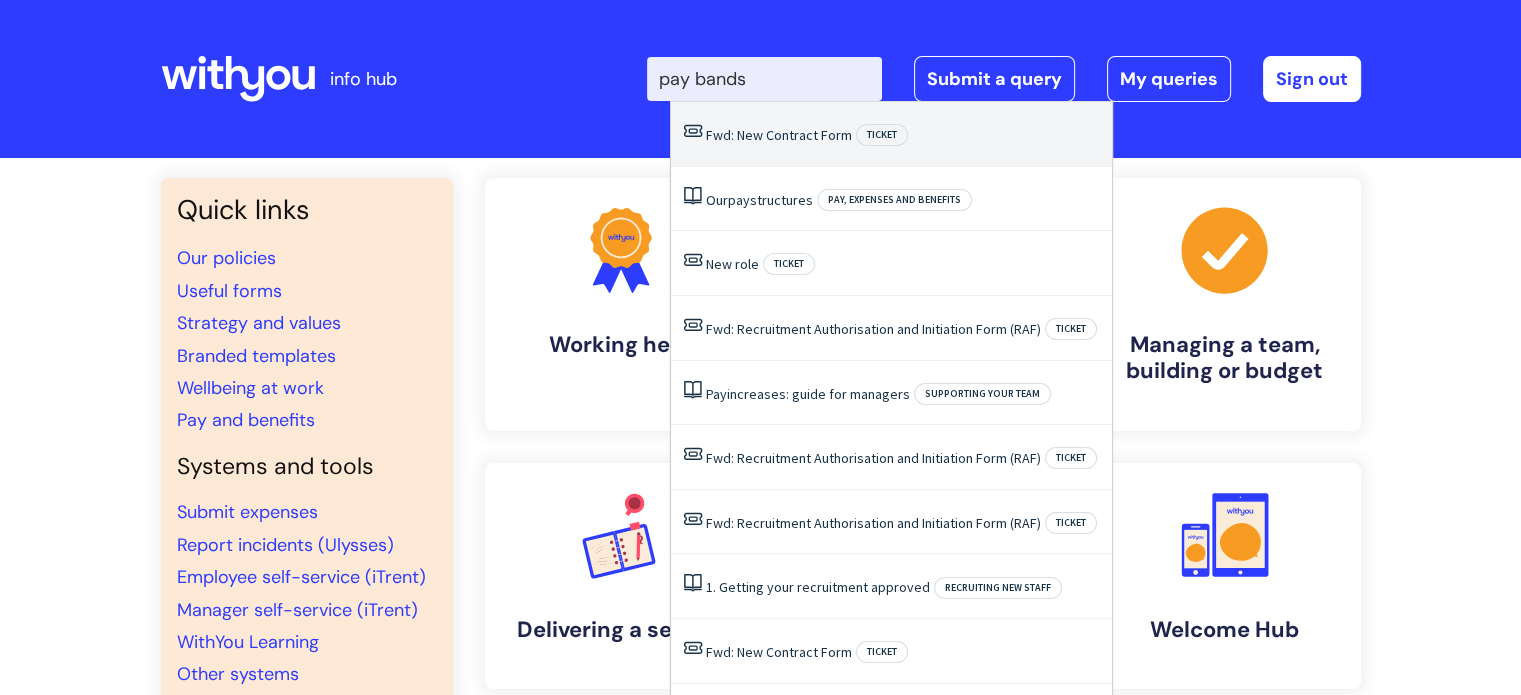 type on "pay bands" 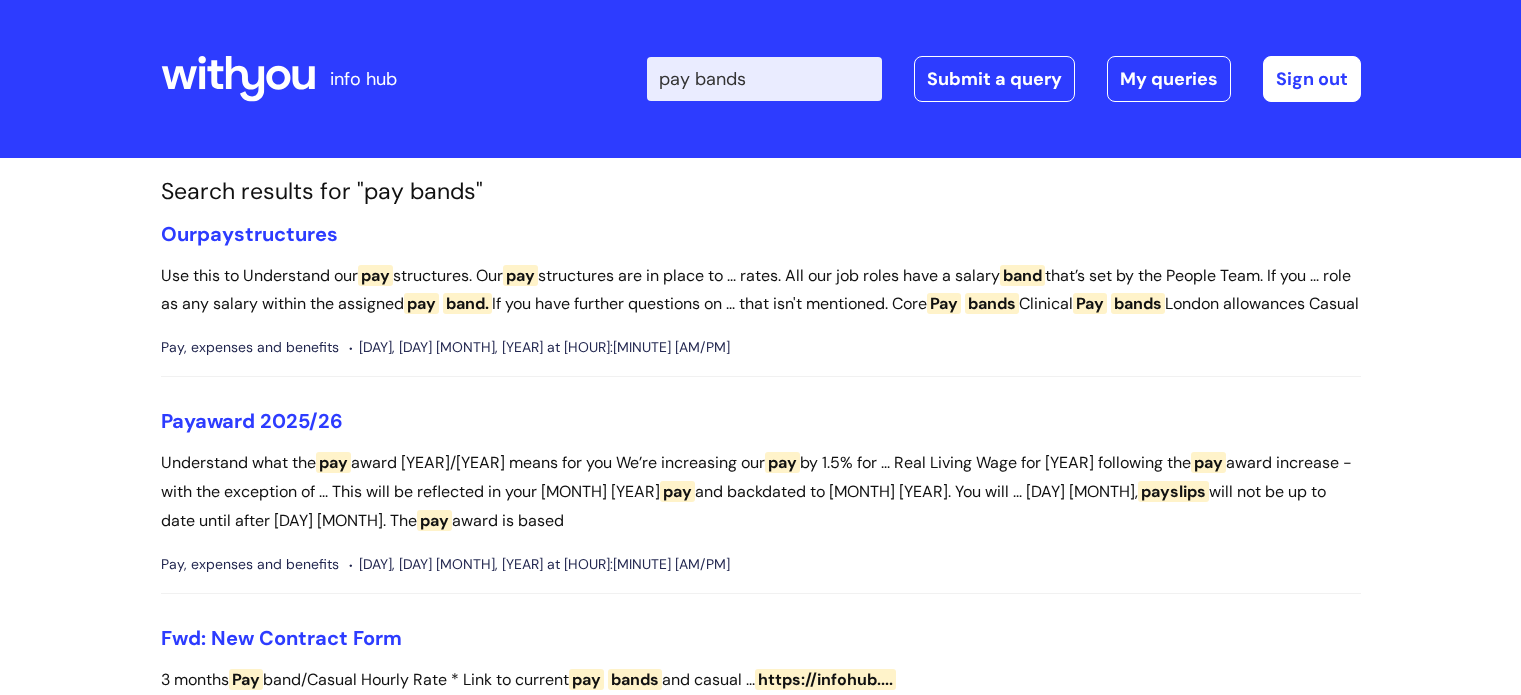scroll, scrollTop: 0, scrollLeft: 0, axis: both 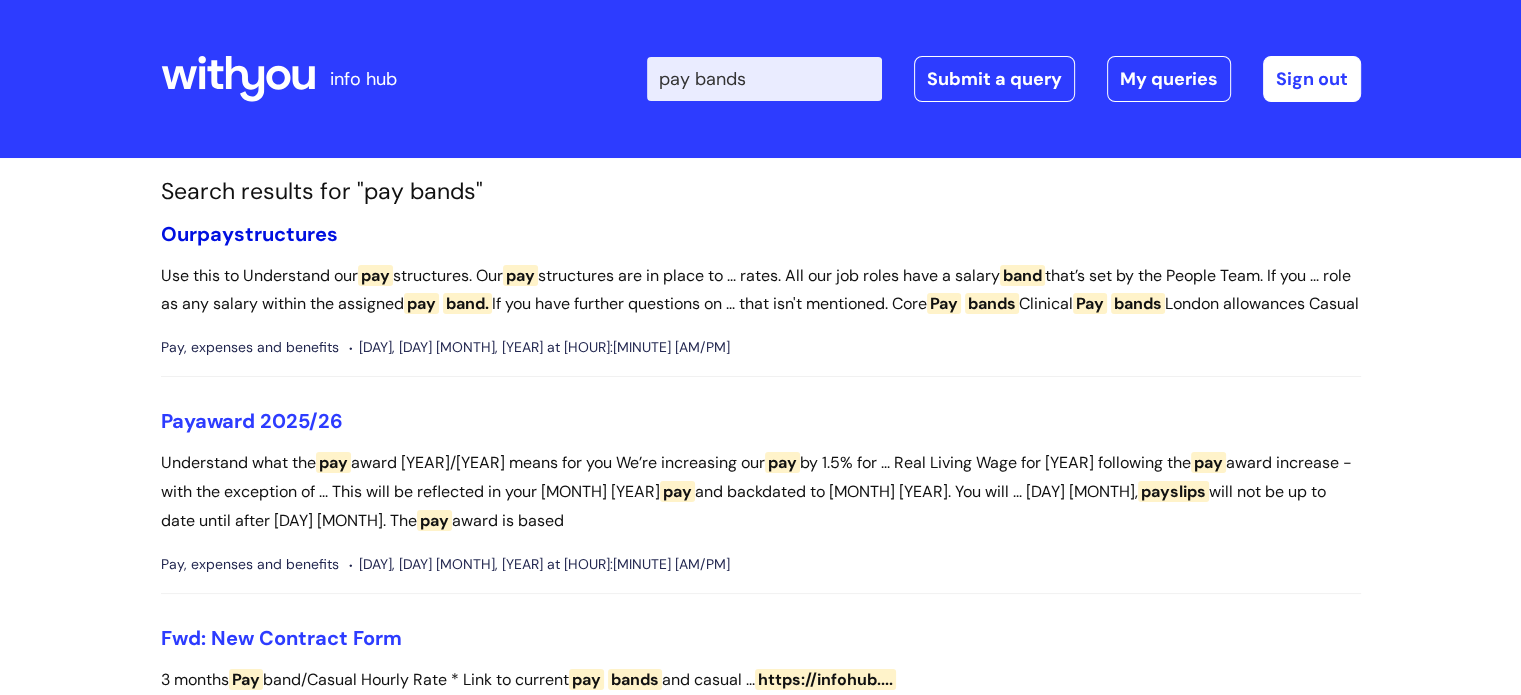 click on "Our  pay  structures" at bounding box center [249, 234] 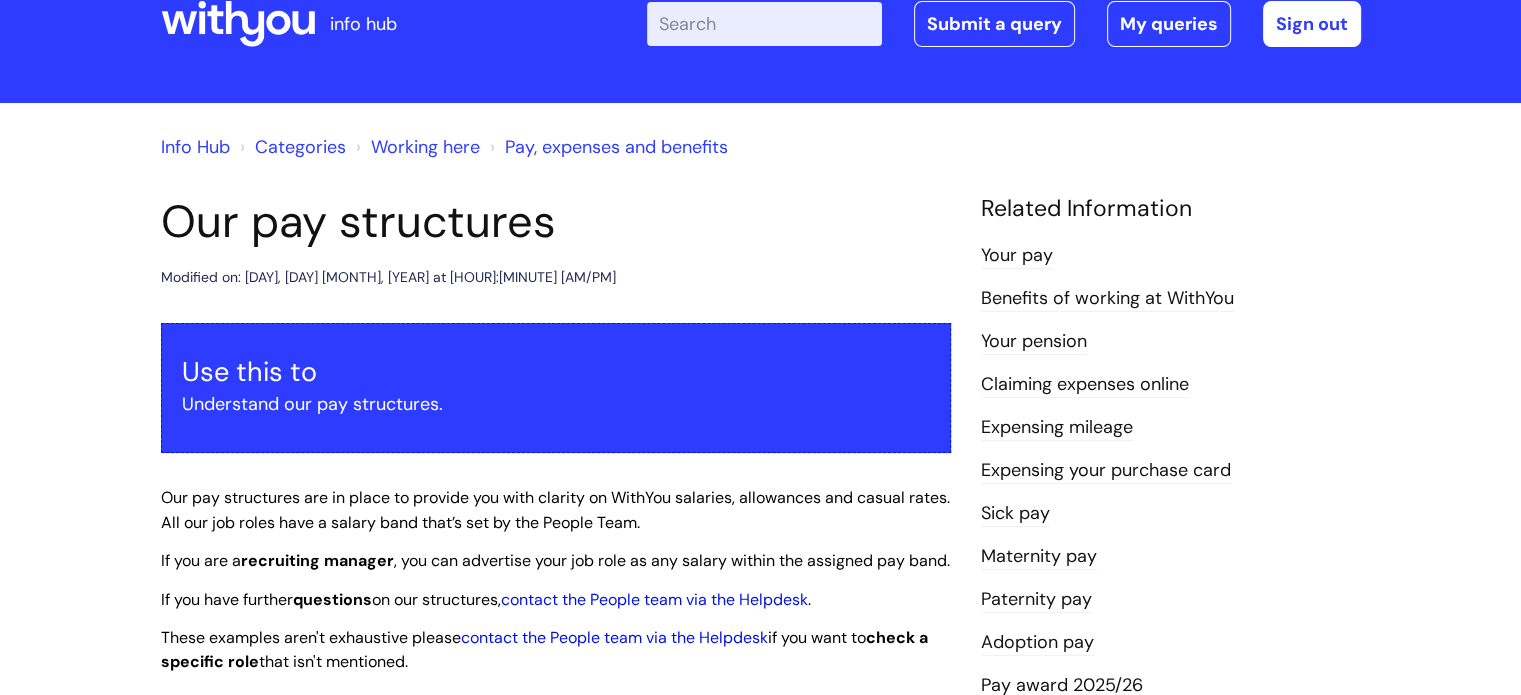 scroll, scrollTop: 0, scrollLeft: 0, axis: both 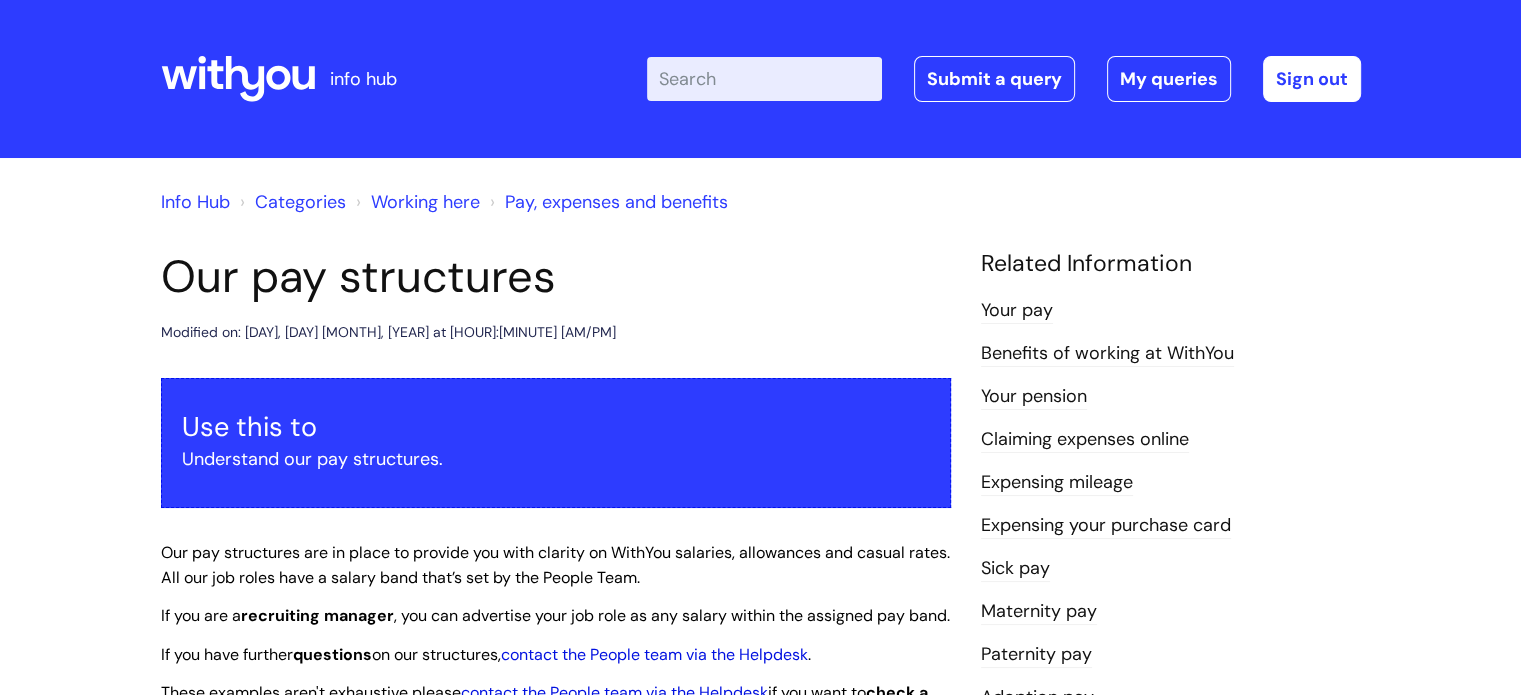 click at bounding box center [278, 78] 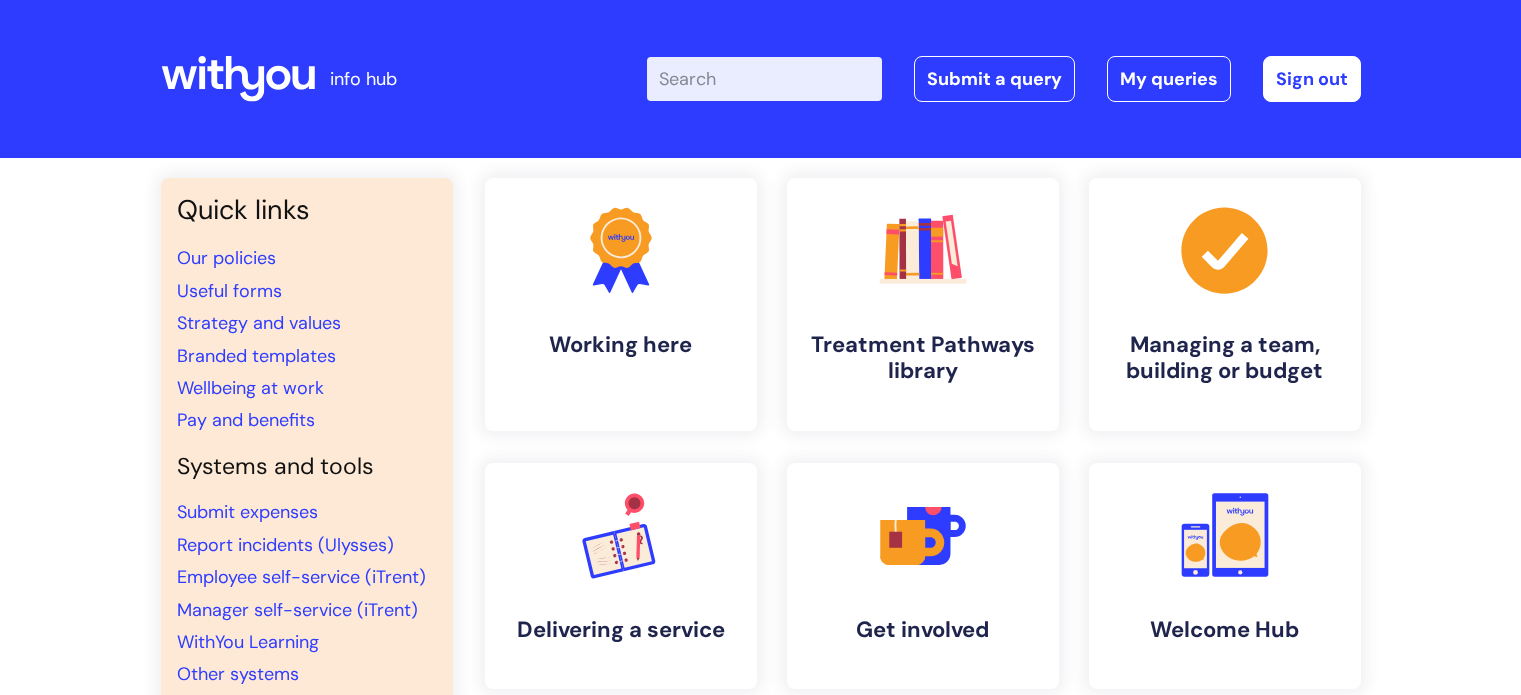 scroll, scrollTop: 0, scrollLeft: 0, axis: both 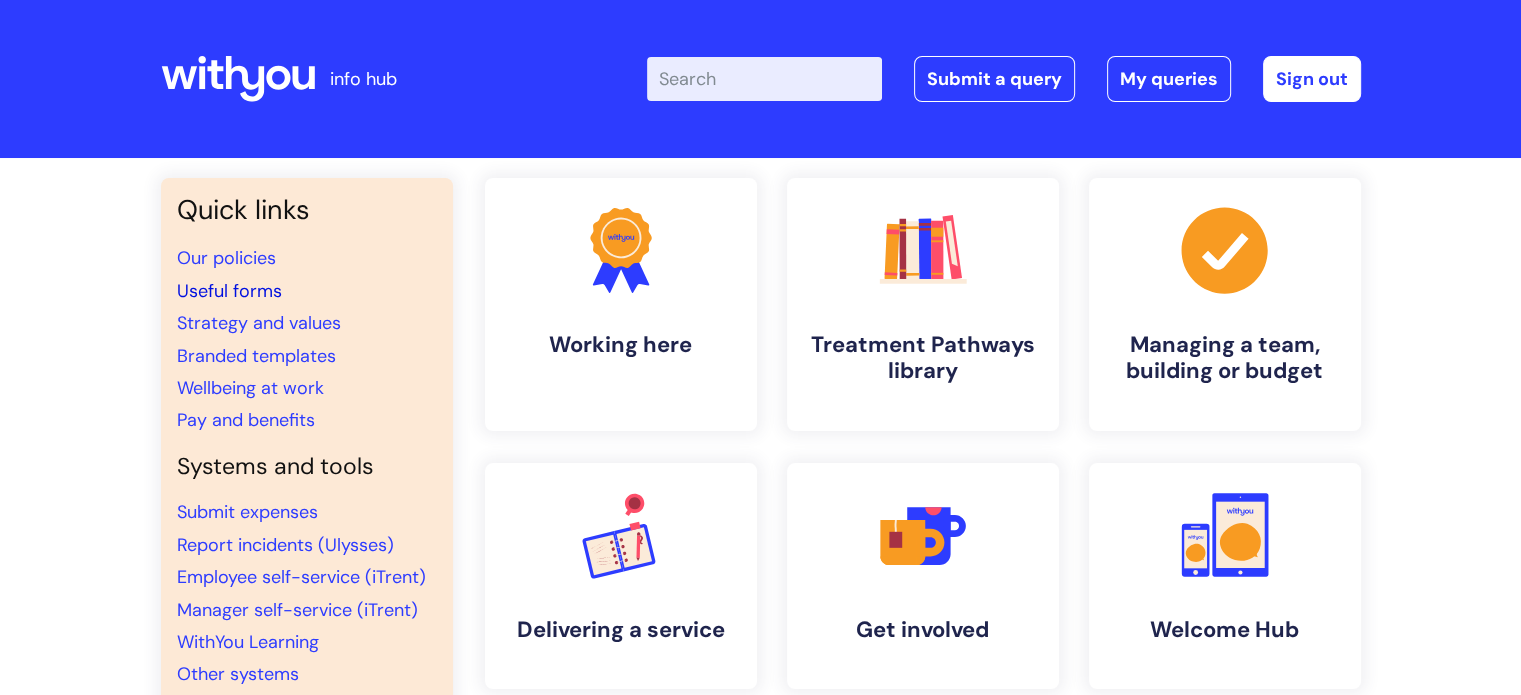 click on "Useful forms" at bounding box center [229, 291] 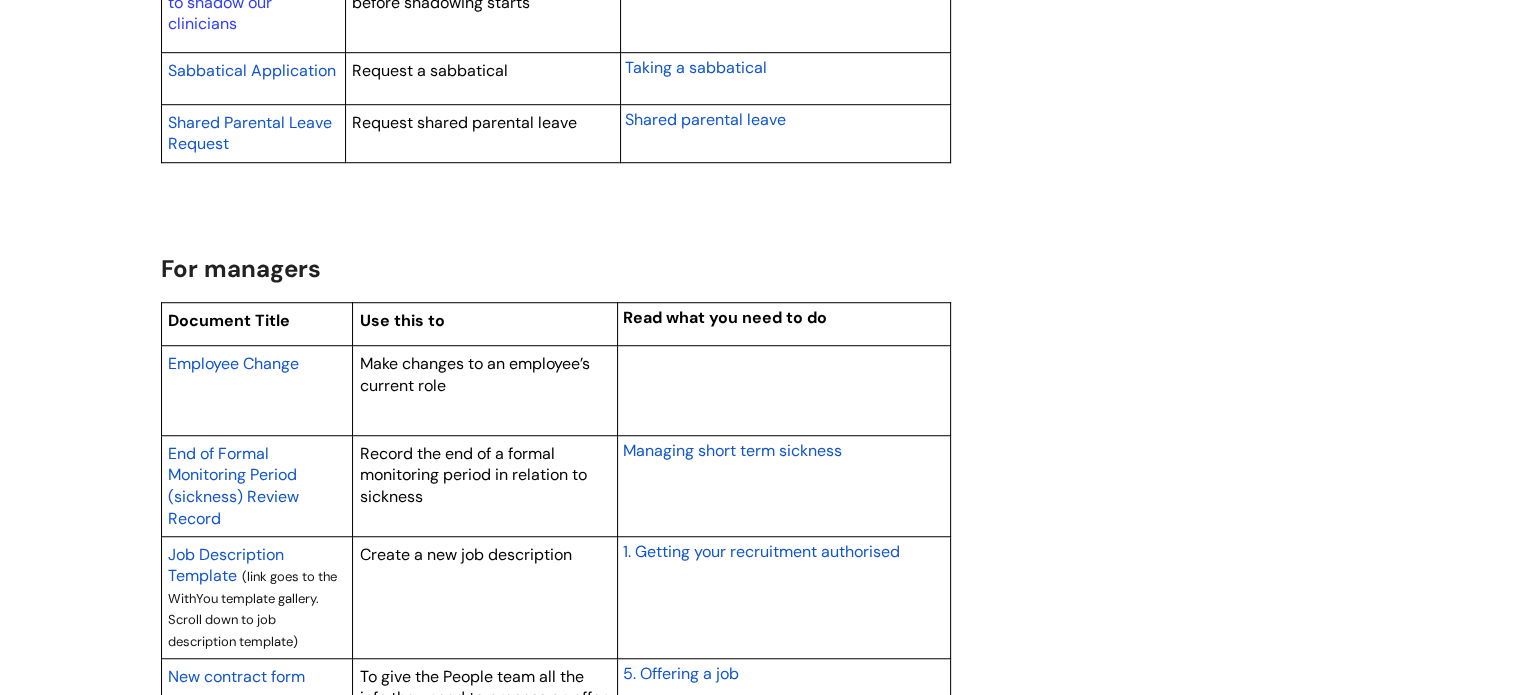 scroll, scrollTop: 1800, scrollLeft: 0, axis: vertical 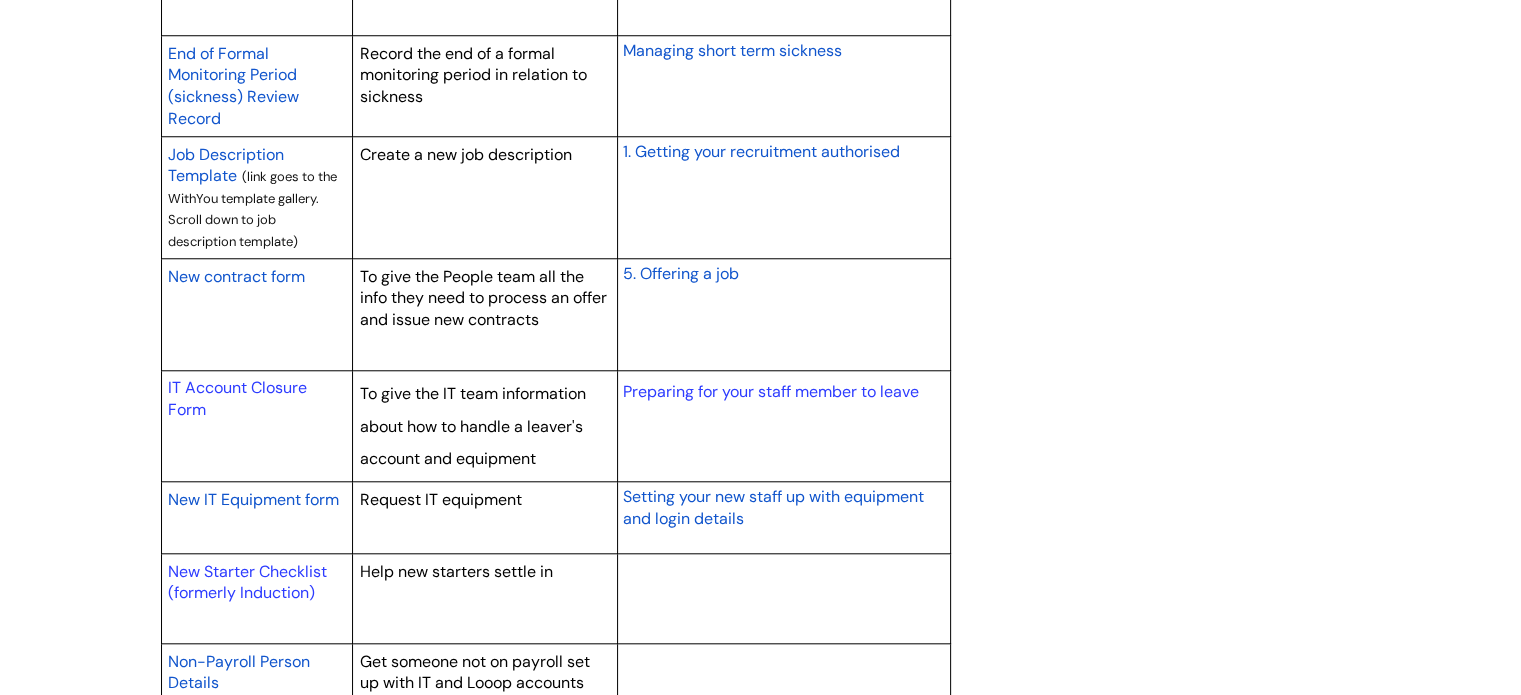 click on "New IT Equipment form" at bounding box center (253, 499) 